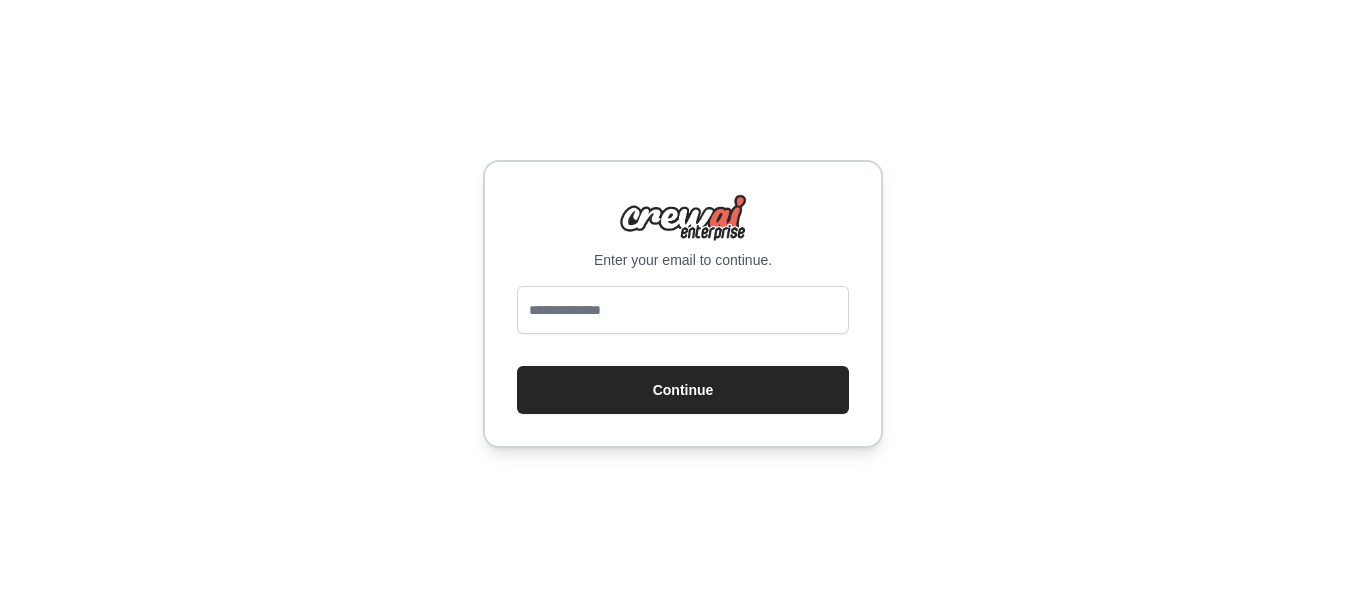 scroll, scrollTop: 0, scrollLeft: 0, axis: both 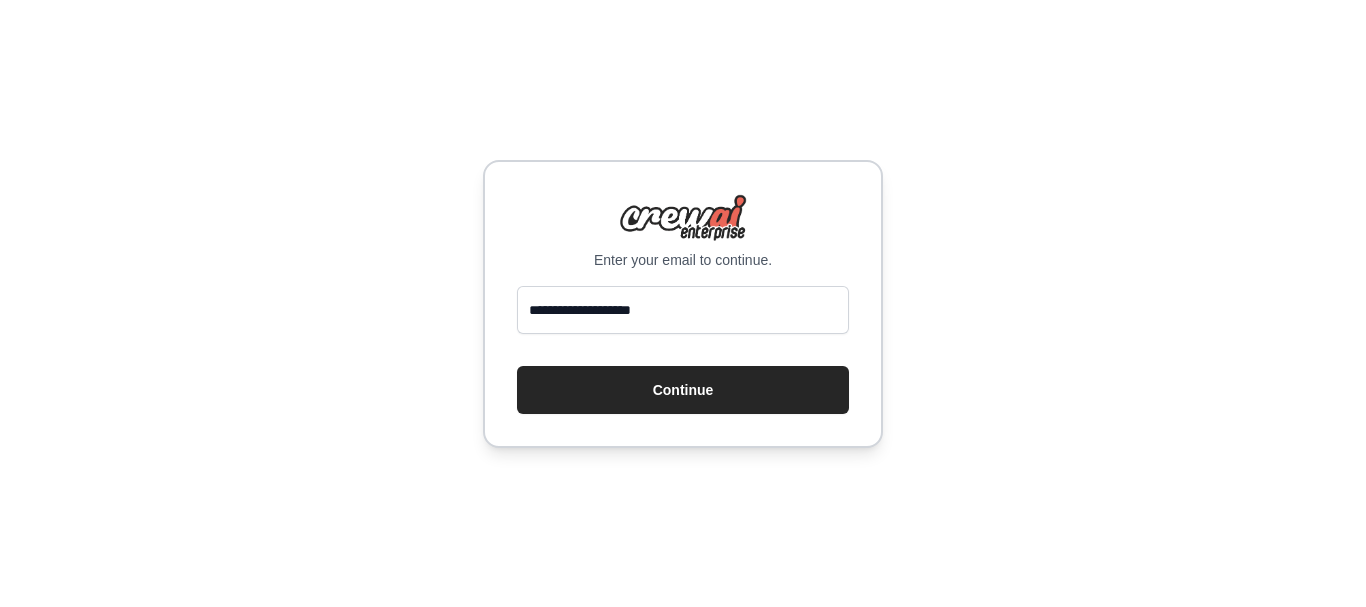 type on "**********" 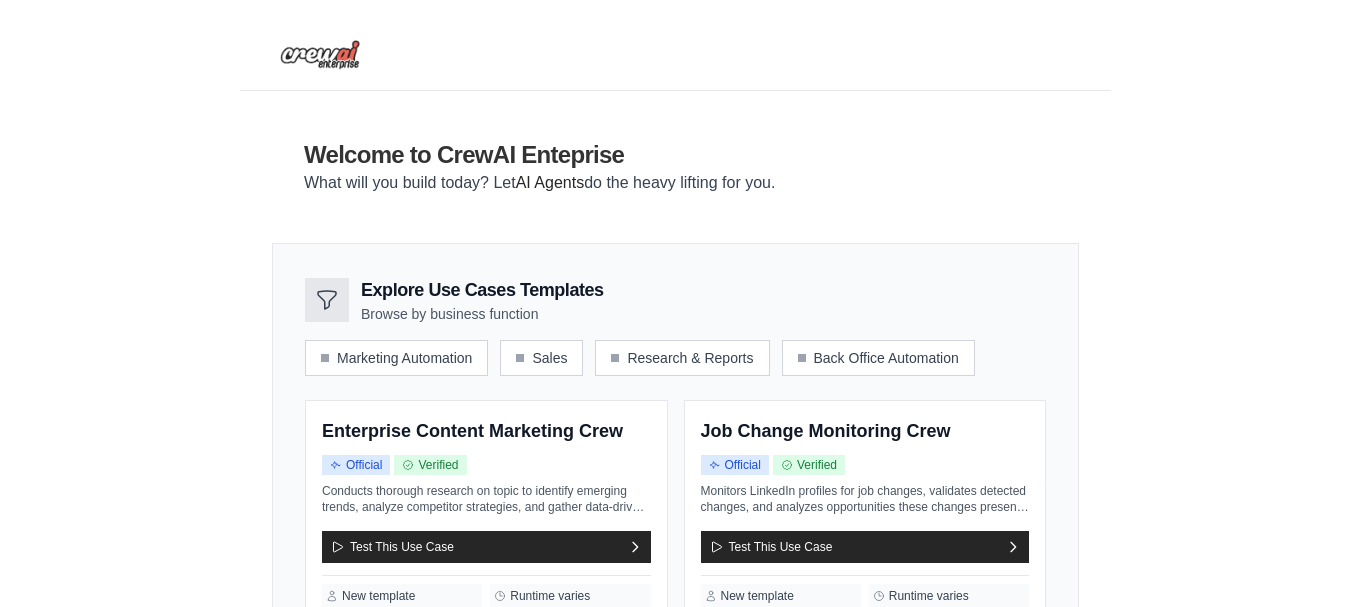 scroll, scrollTop: 0, scrollLeft: 0, axis: both 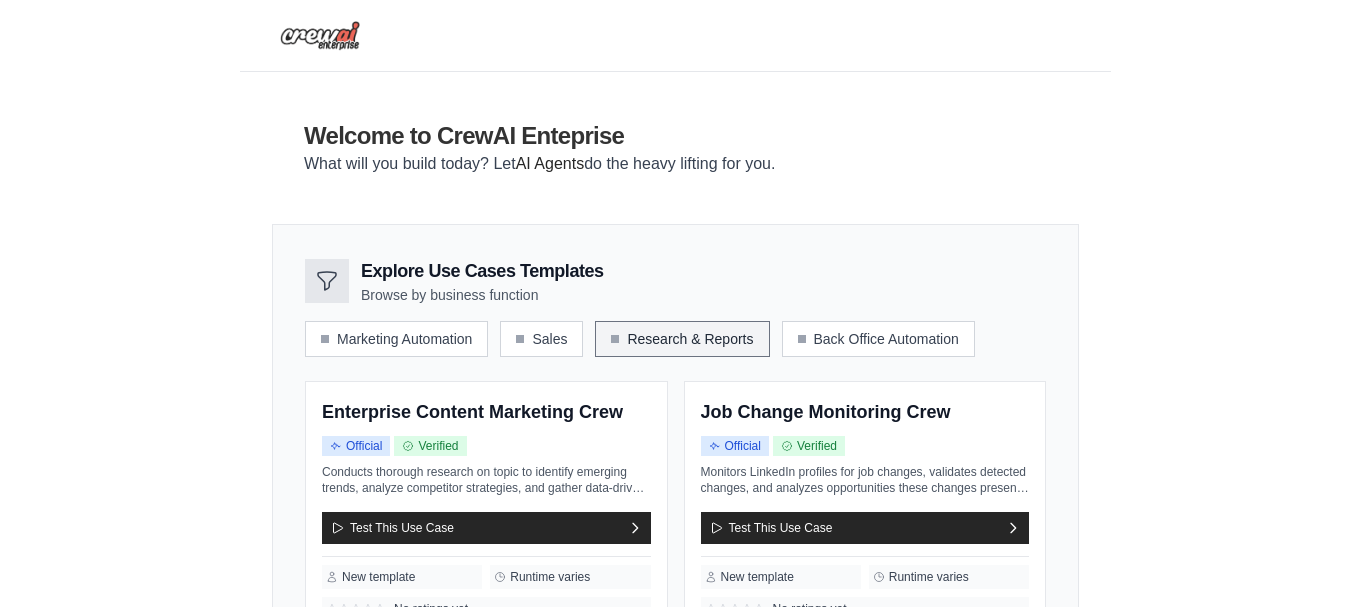 click on "Research & Reports" at bounding box center (682, 339) 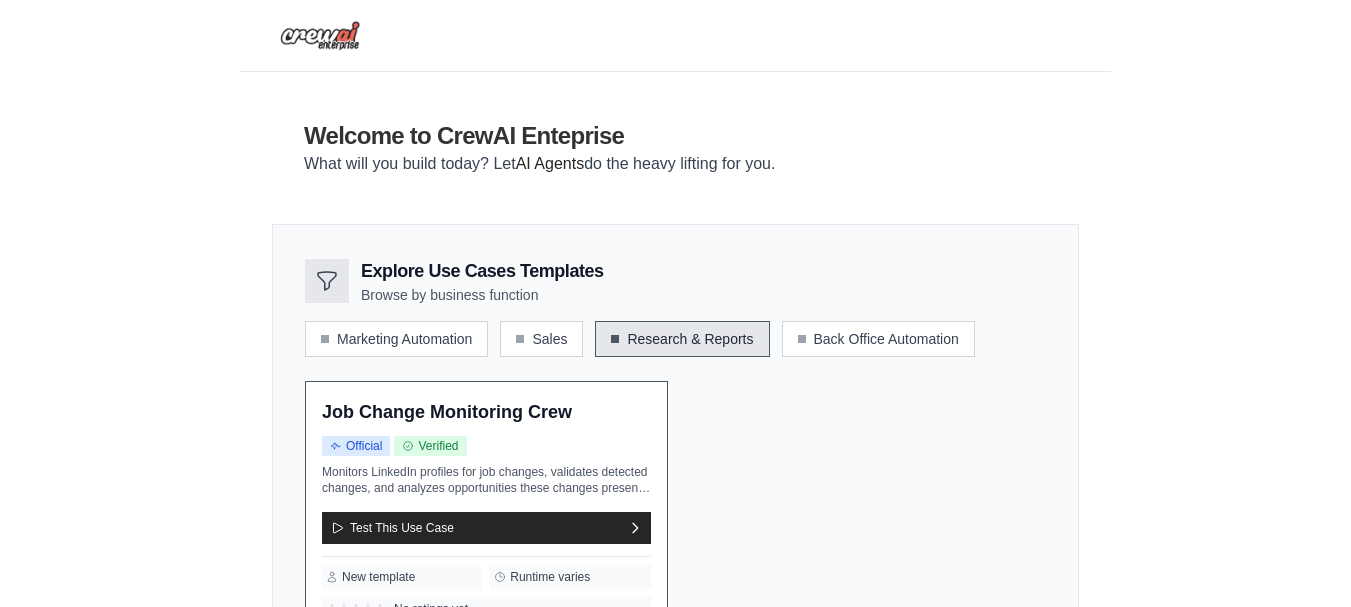 scroll, scrollTop: 233, scrollLeft: 0, axis: vertical 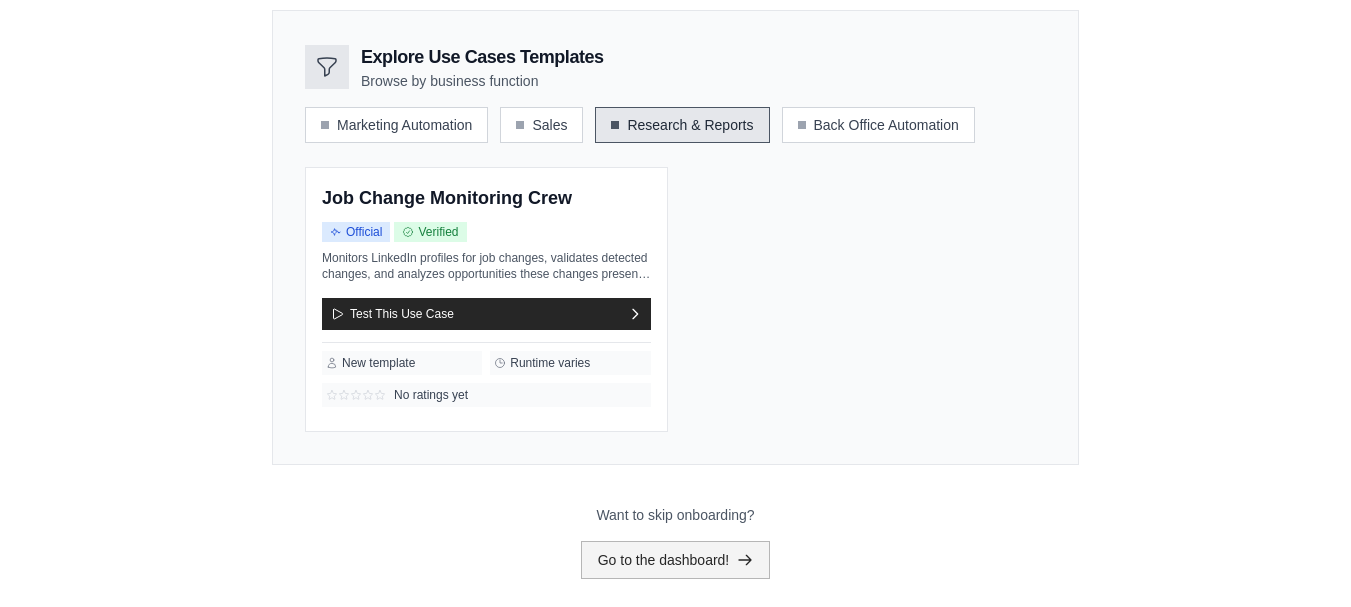 click on "Go to the dashboard!" at bounding box center (676, 560) 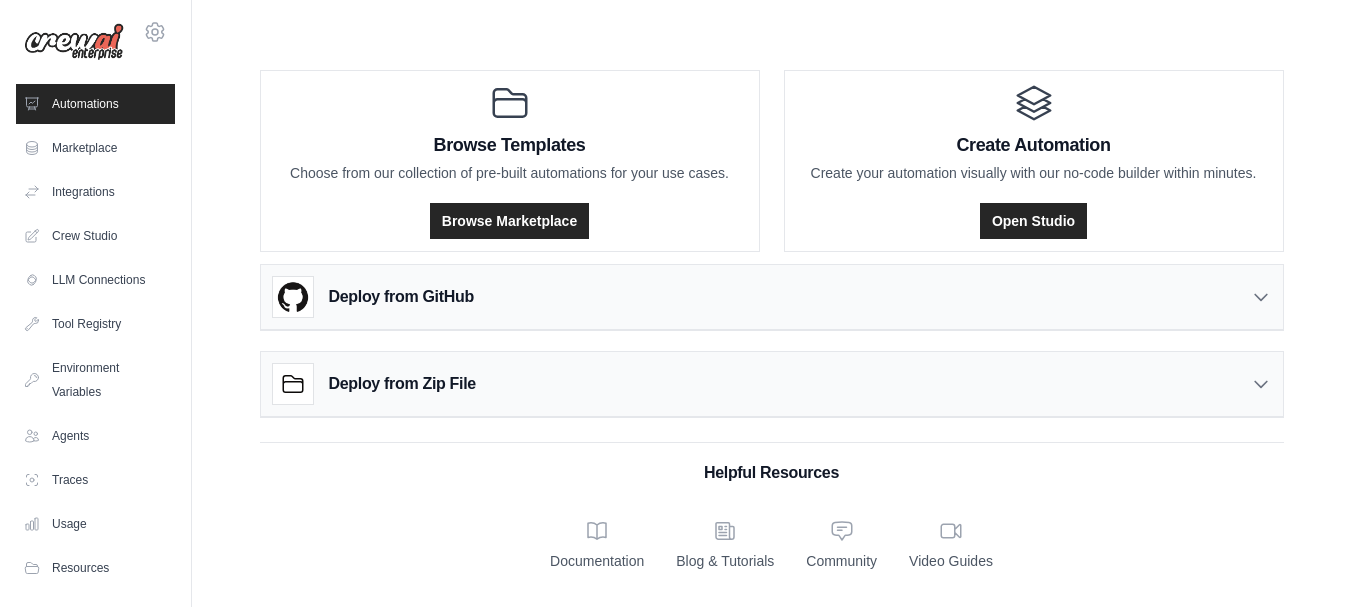 scroll, scrollTop: 0, scrollLeft: 0, axis: both 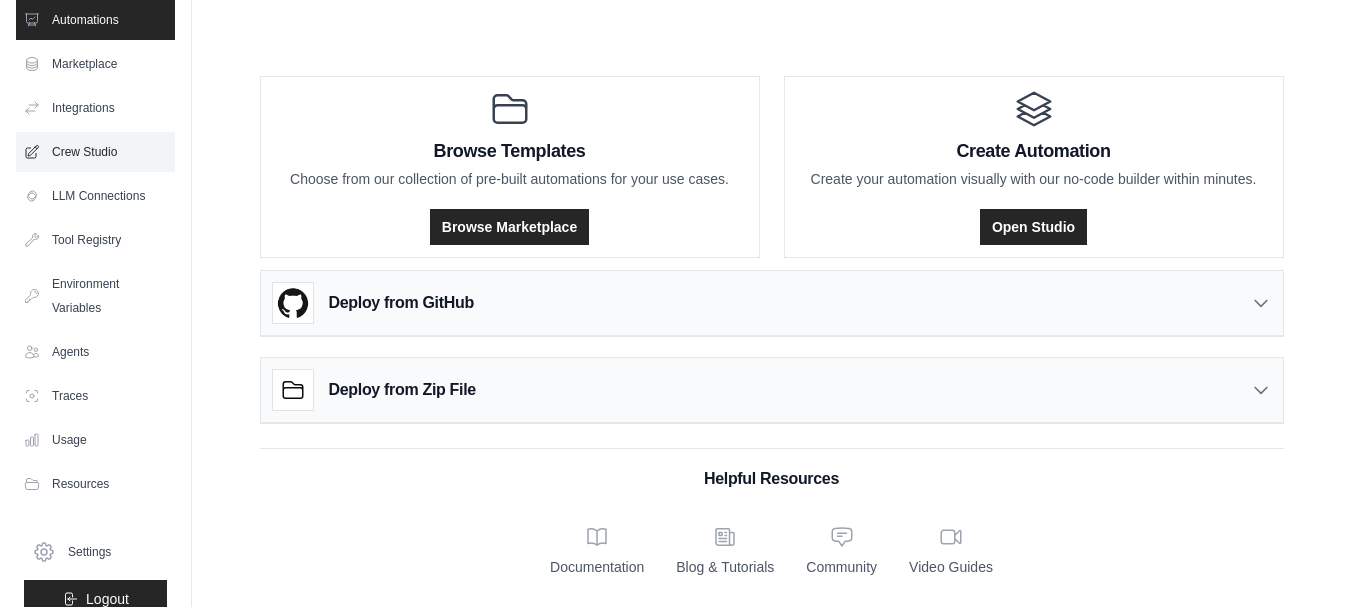 click on "Crew Studio" at bounding box center [95, 152] 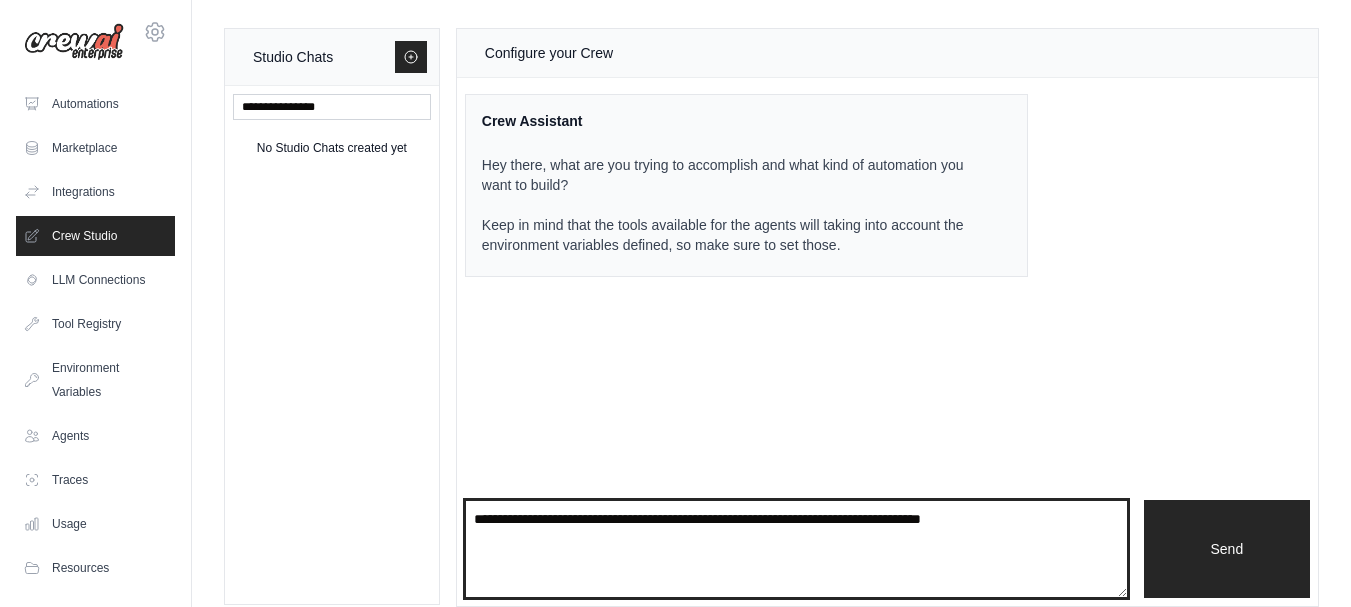 click at bounding box center (796, 549) 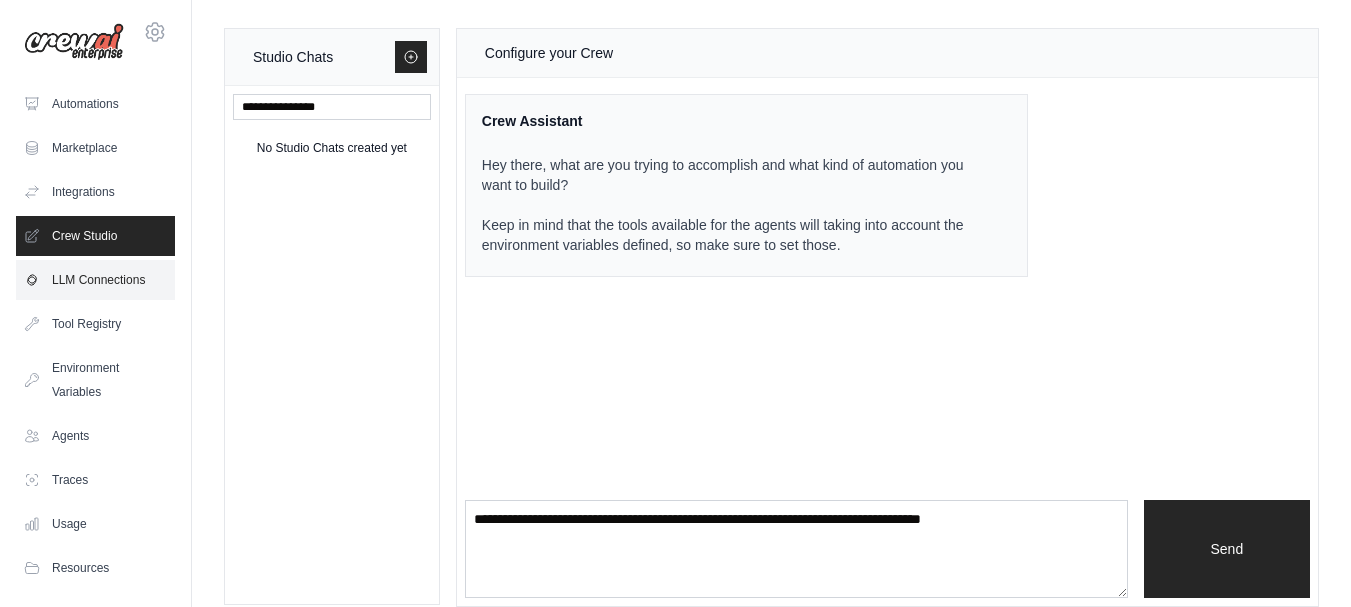 click on "LLM Connections" at bounding box center (95, 280) 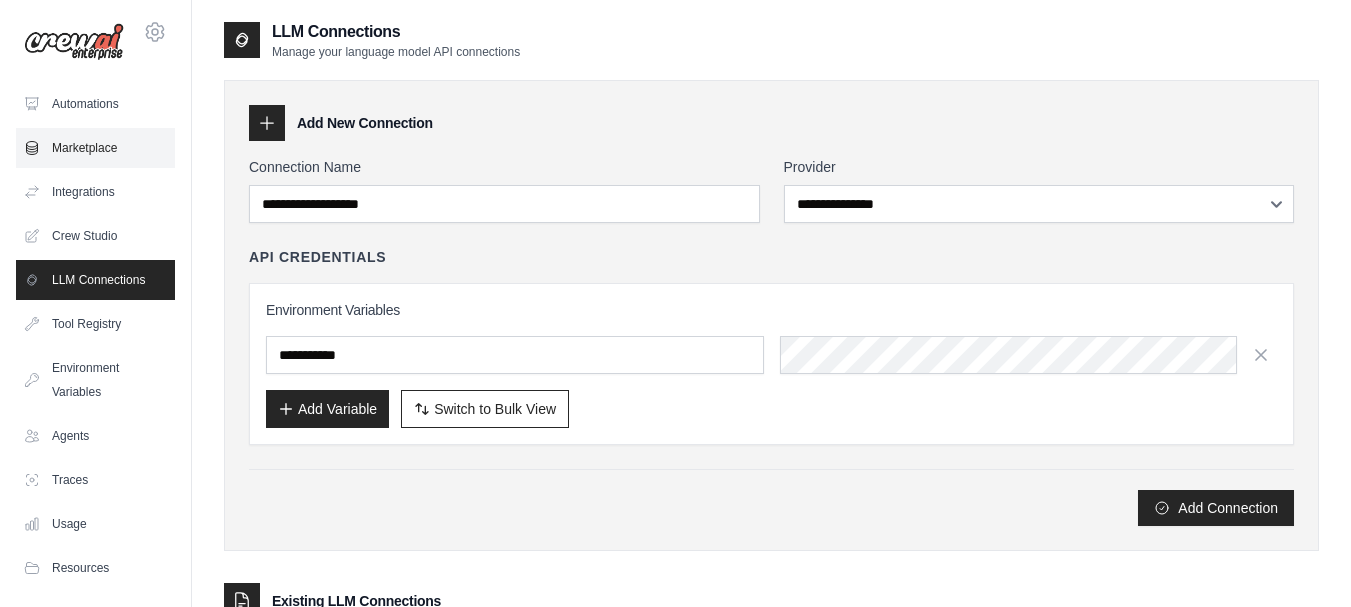click on "Marketplace" at bounding box center (95, 148) 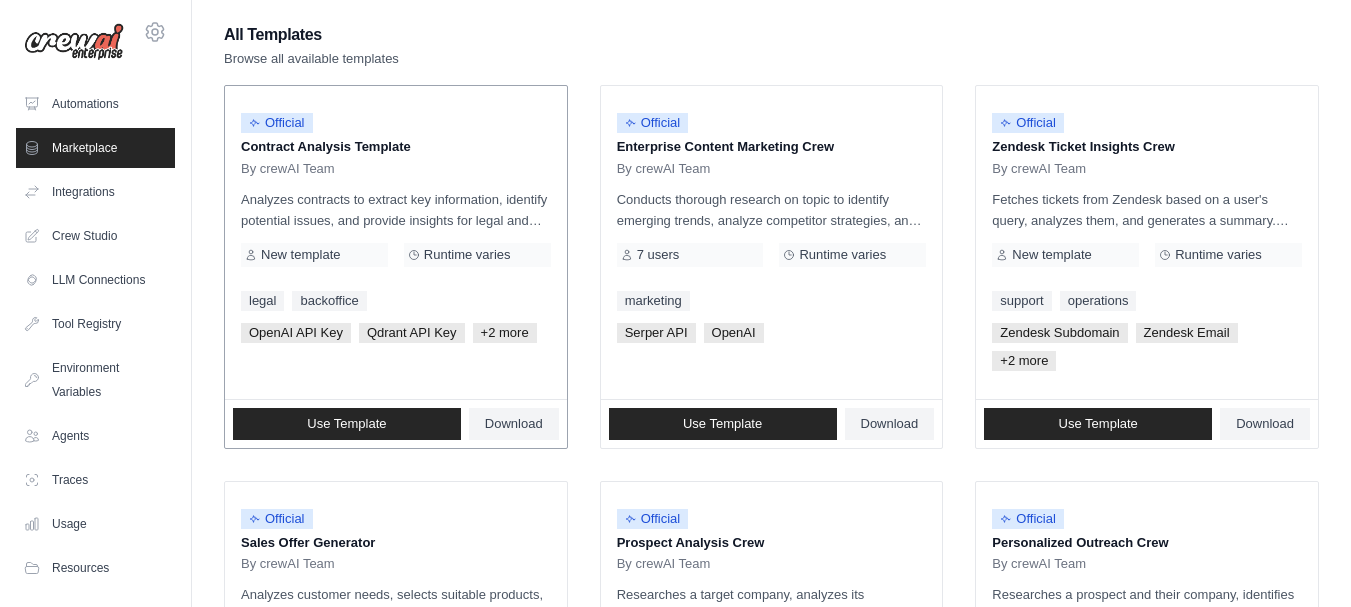 scroll, scrollTop: 0, scrollLeft: 0, axis: both 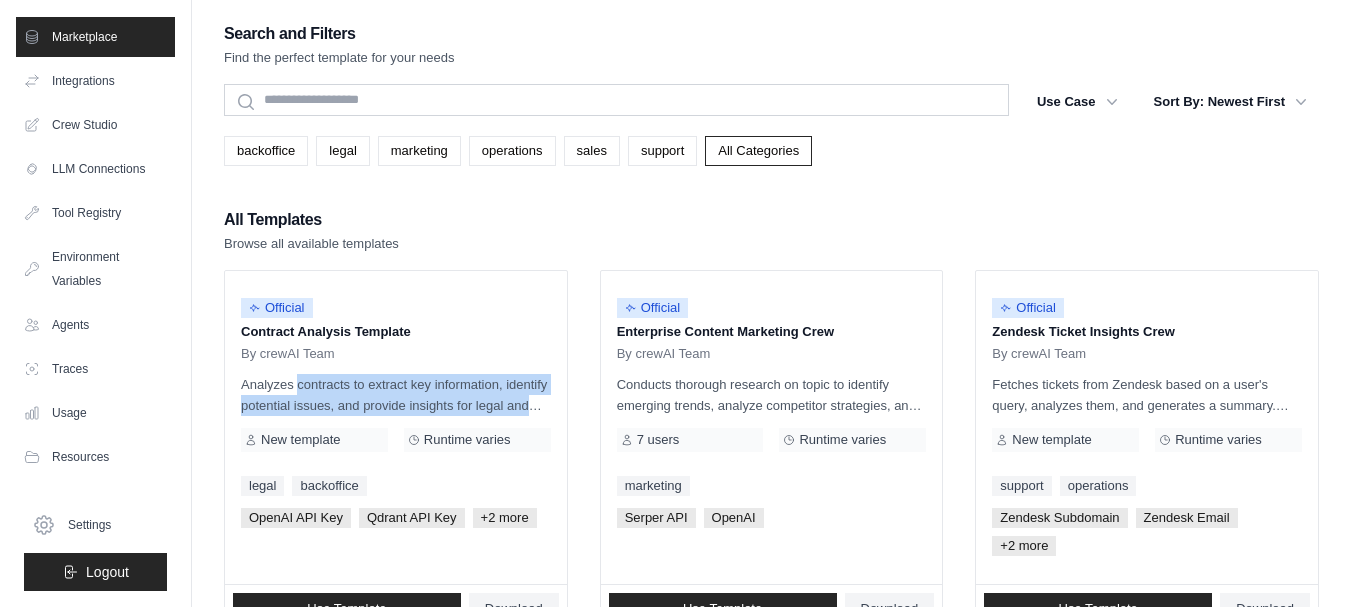 drag, startPoint x: 194, startPoint y: 444, endPoint x: 210, endPoint y: 386, distance: 60.166435 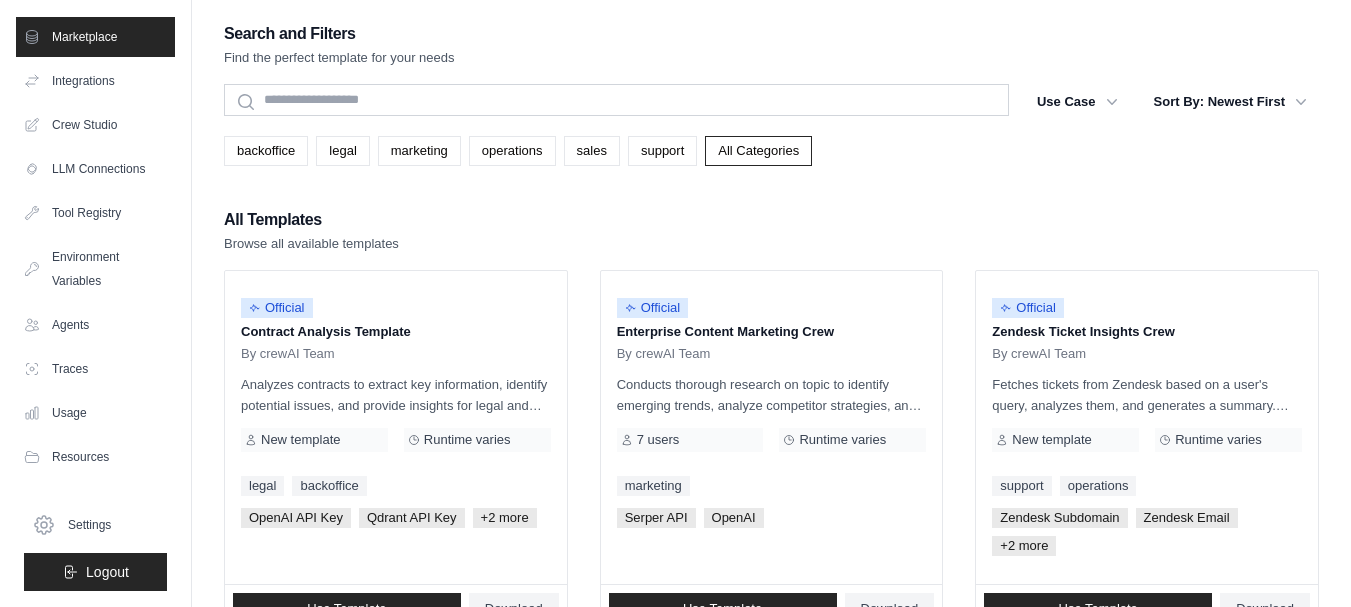 click on "All Templates
Browse all available templates
Official
Contract Analysis Template
By
crewAI Team
Analyzes contracts to extract key information, identify potential issues, and provide insights for legal and business decisions using a qdrant vector database.
New template
Runtime varies
legal" at bounding box center [771, 985] 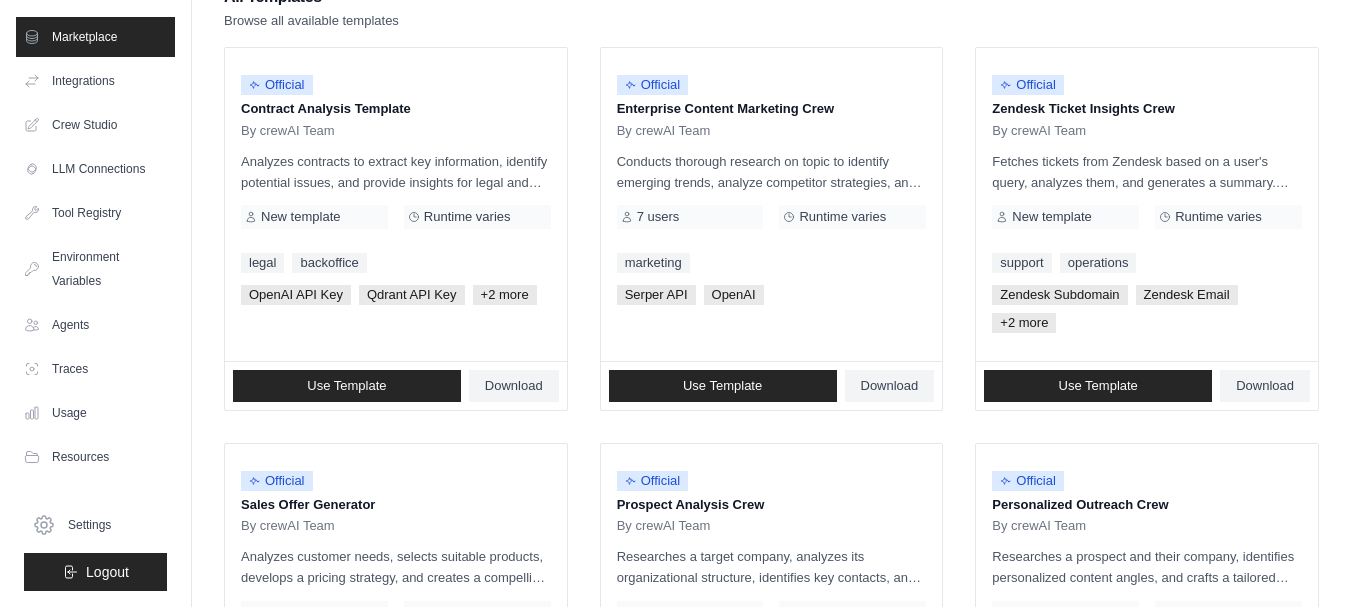 scroll, scrollTop: 225, scrollLeft: 0, axis: vertical 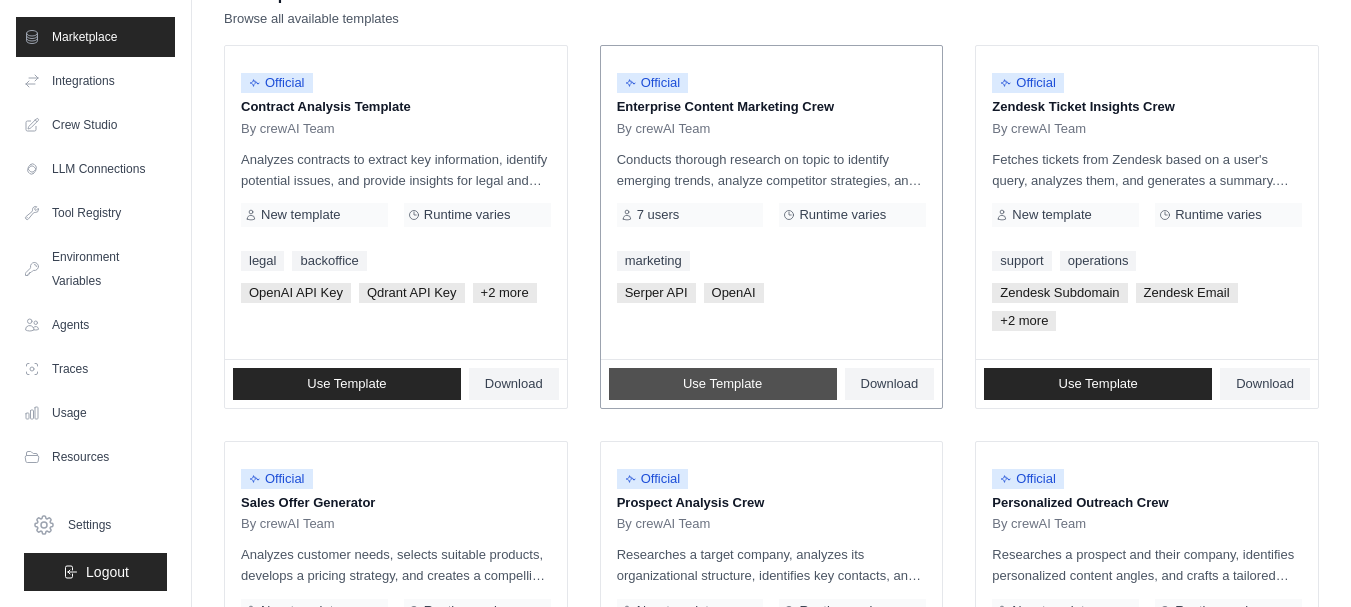 click on "Use Template" at bounding box center [723, 384] 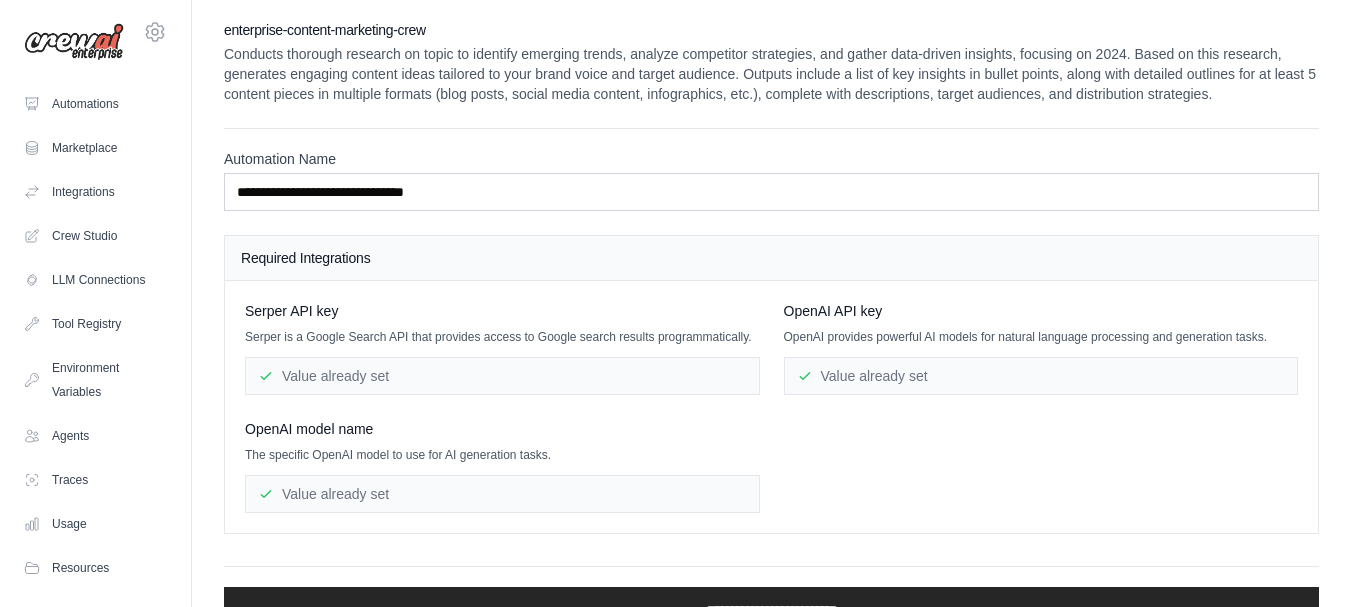 scroll, scrollTop: 46, scrollLeft: 0, axis: vertical 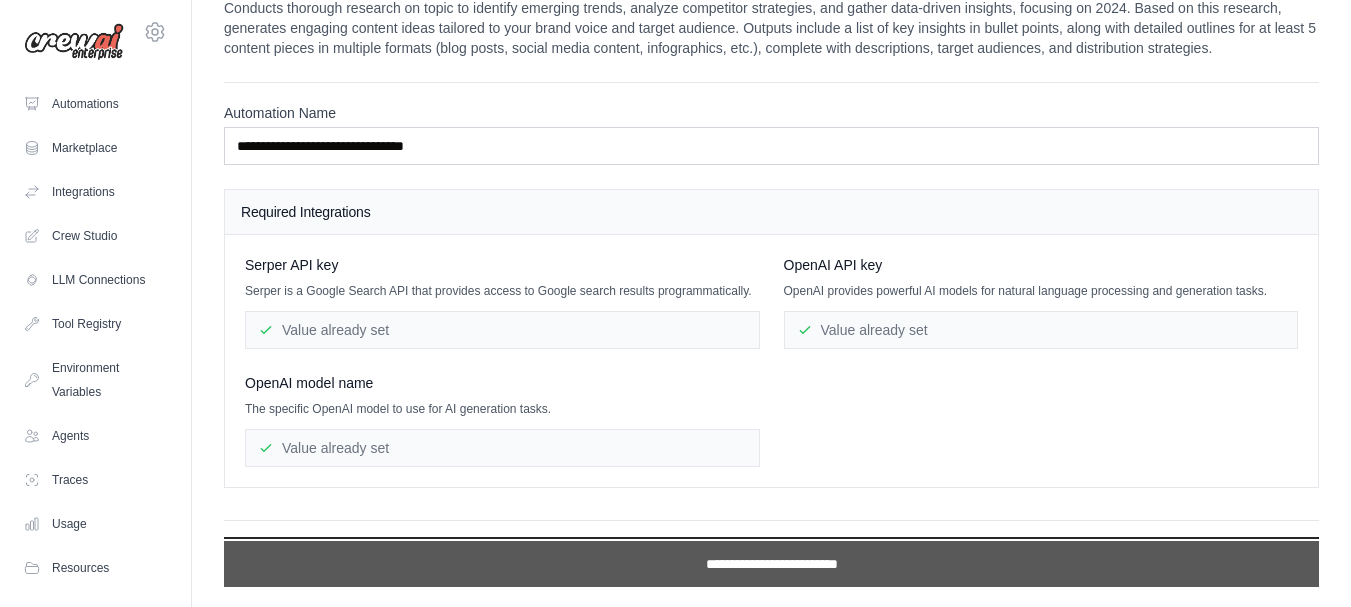 click on "**********" at bounding box center [771, 564] 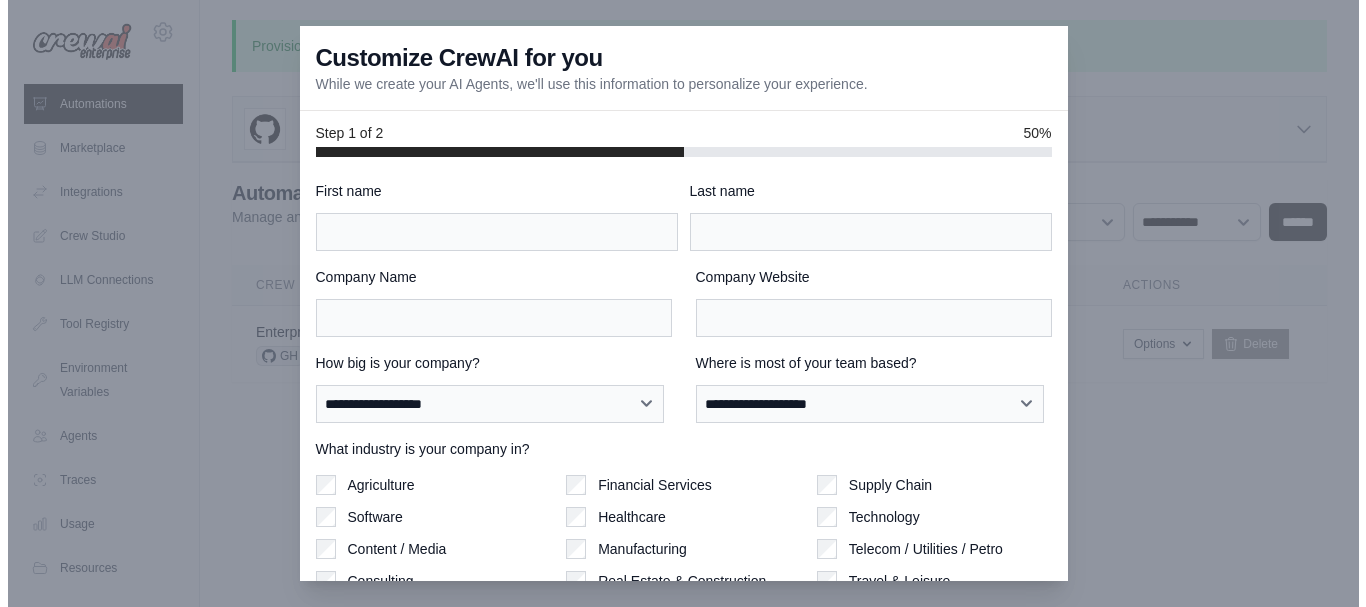 scroll, scrollTop: 0, scrollLeft: 0, axis: both 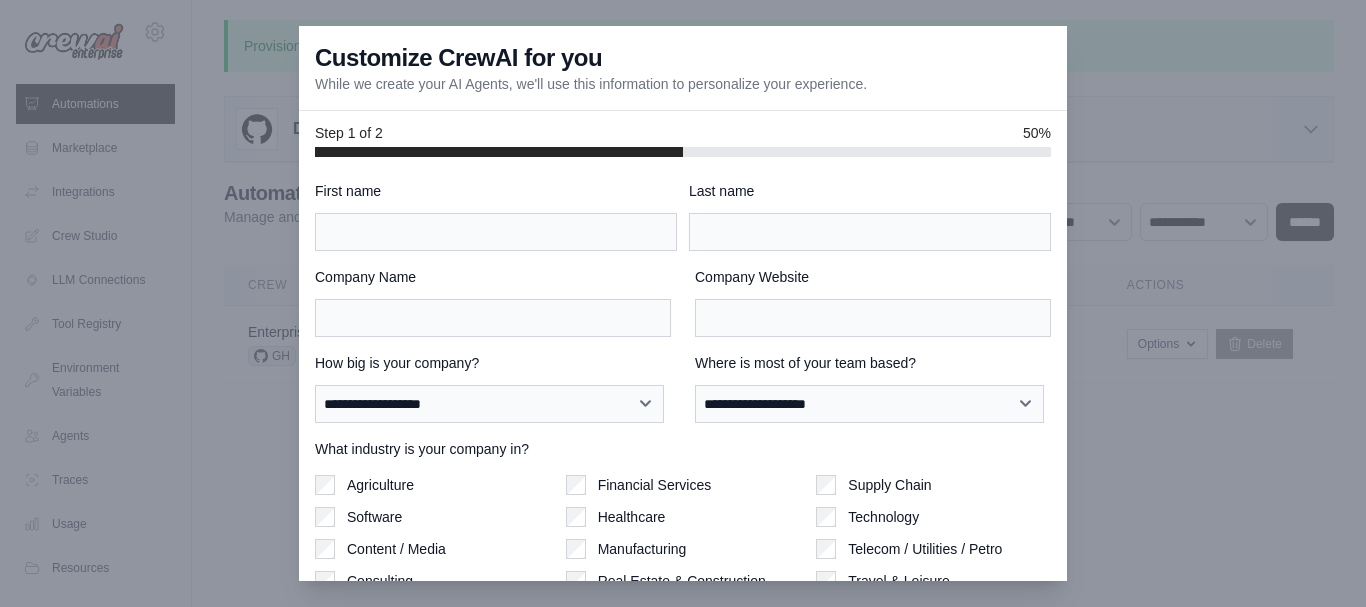 click at bounding box center (683, 303) 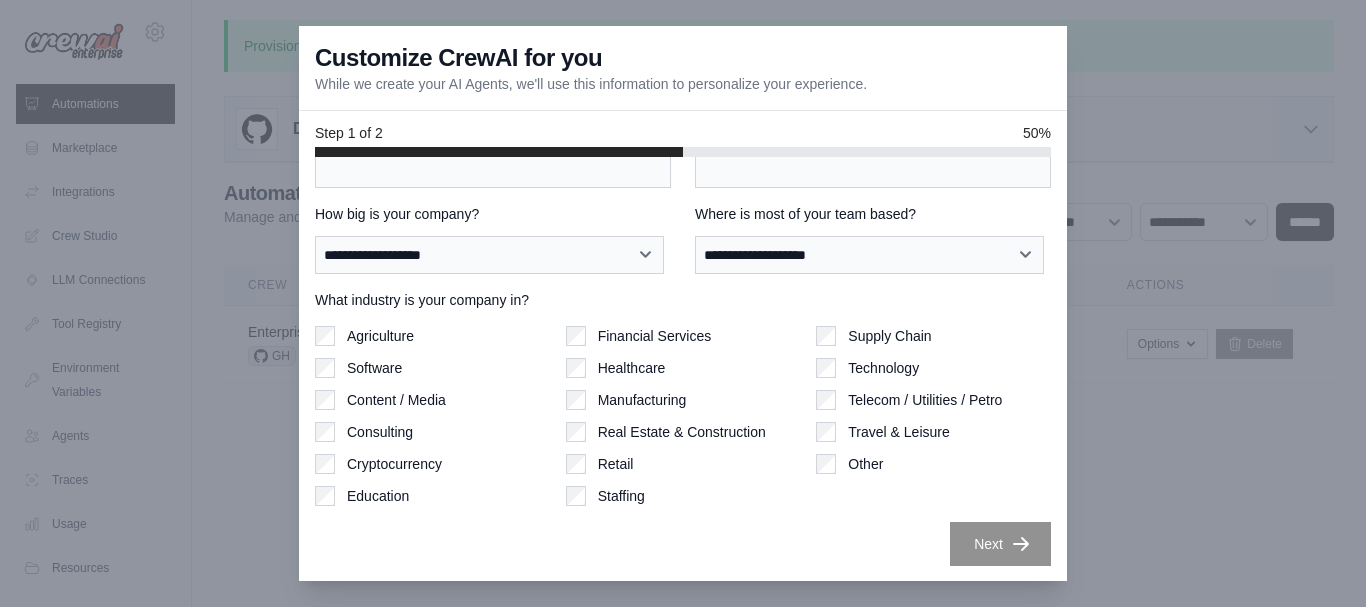 click at bounding box center (683, 303) 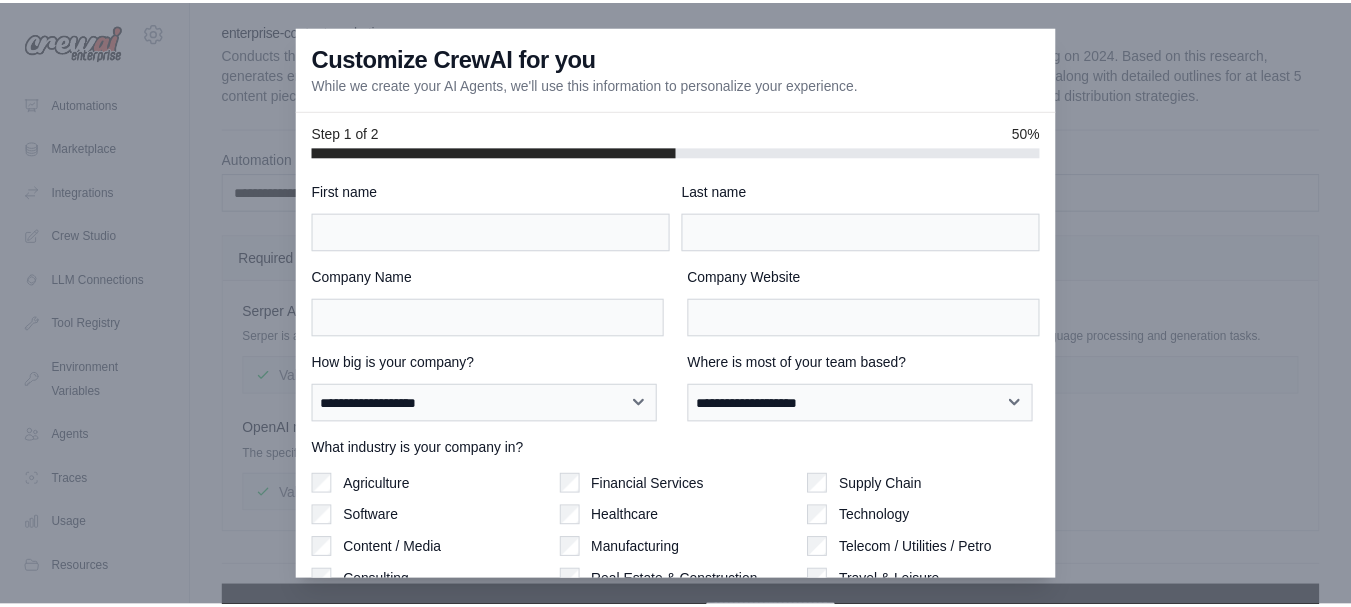 scroll, scrollTop: 46, scrollLeft: 0, axis: vertical 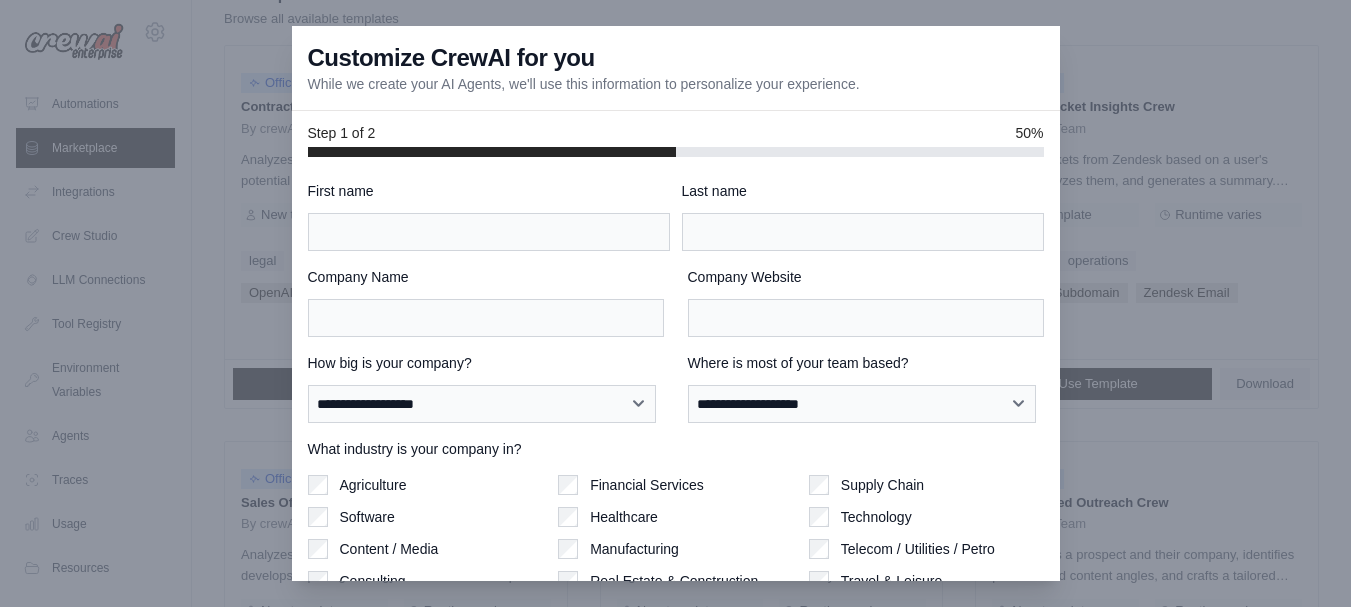 click on "Customize CrewAI for you" at bounding box center [451, 58] 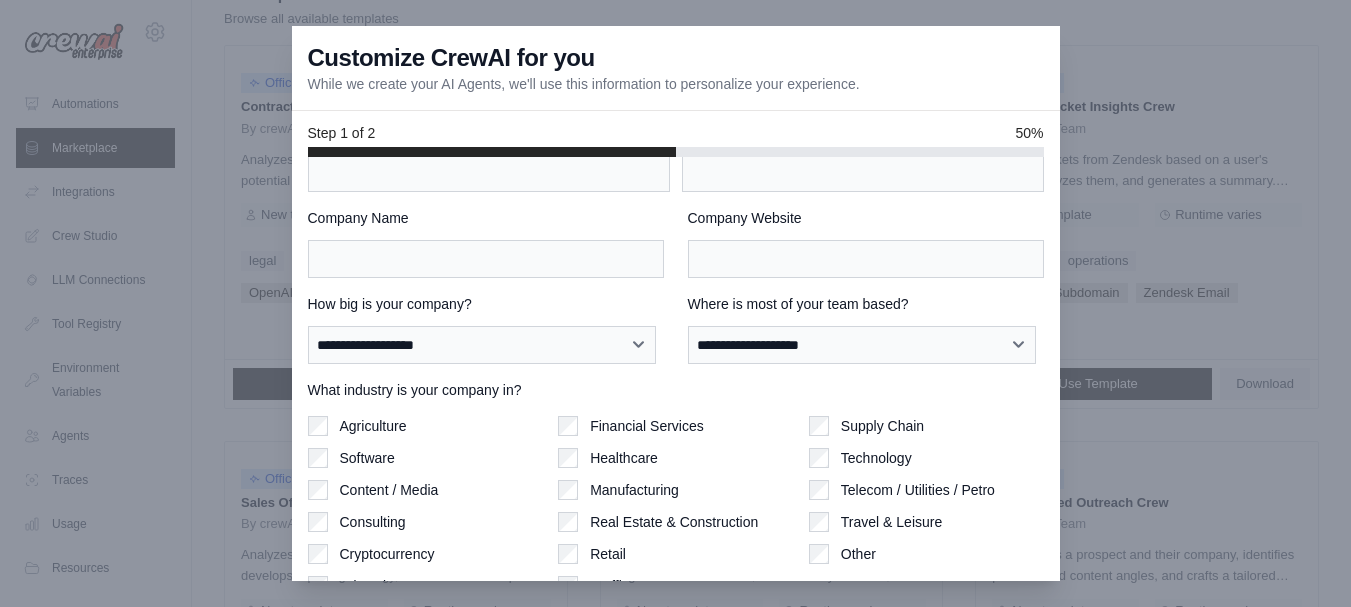 scroll, scrollTop: 149, scrollLeft: 0, axis: vertical 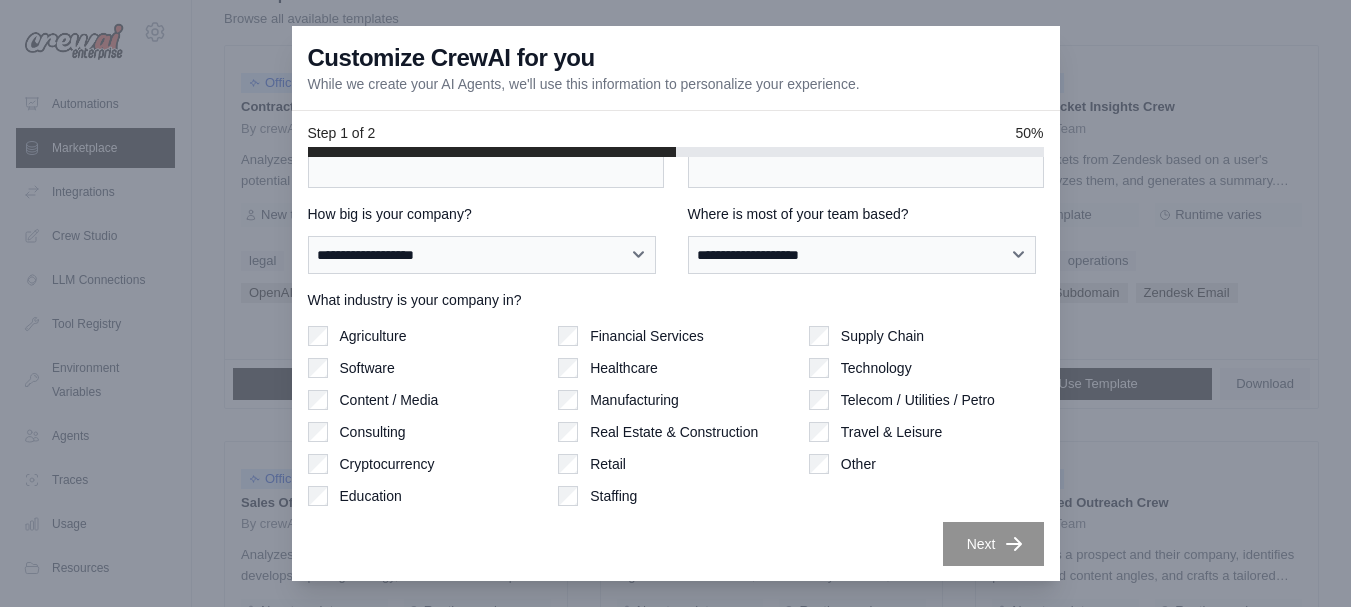 click on "Next" at bounding box center (676, 544) 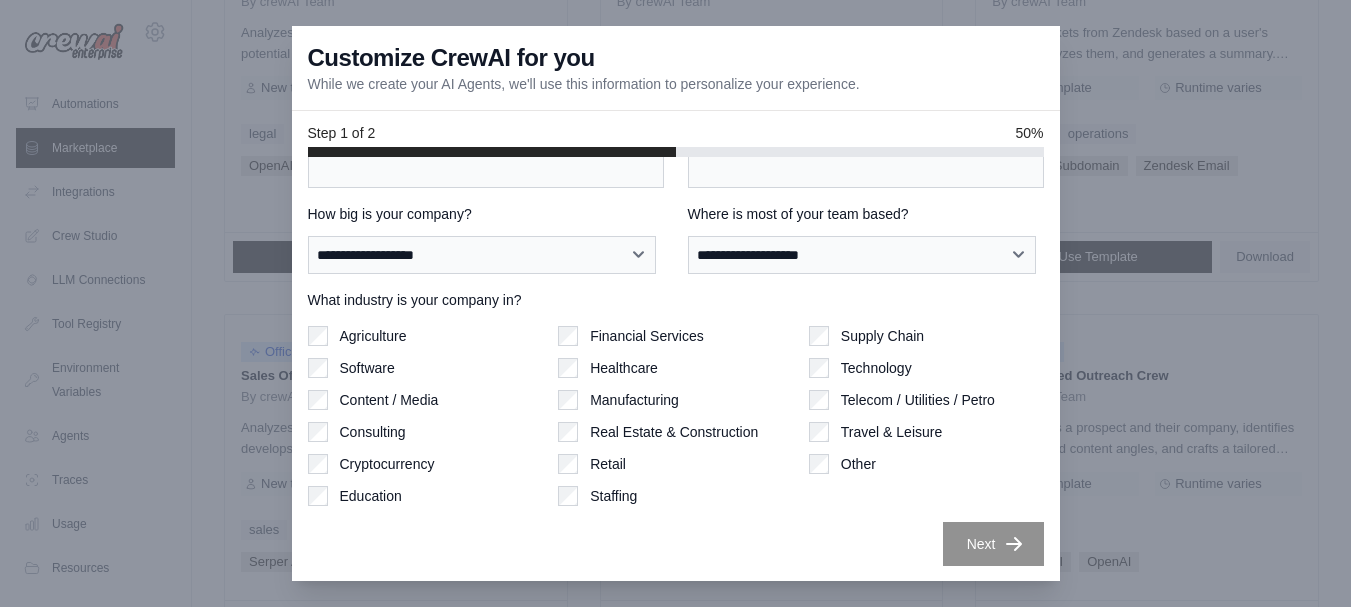 scroll, scrollTop: 353, scrollLeft: 0, axis: vertical 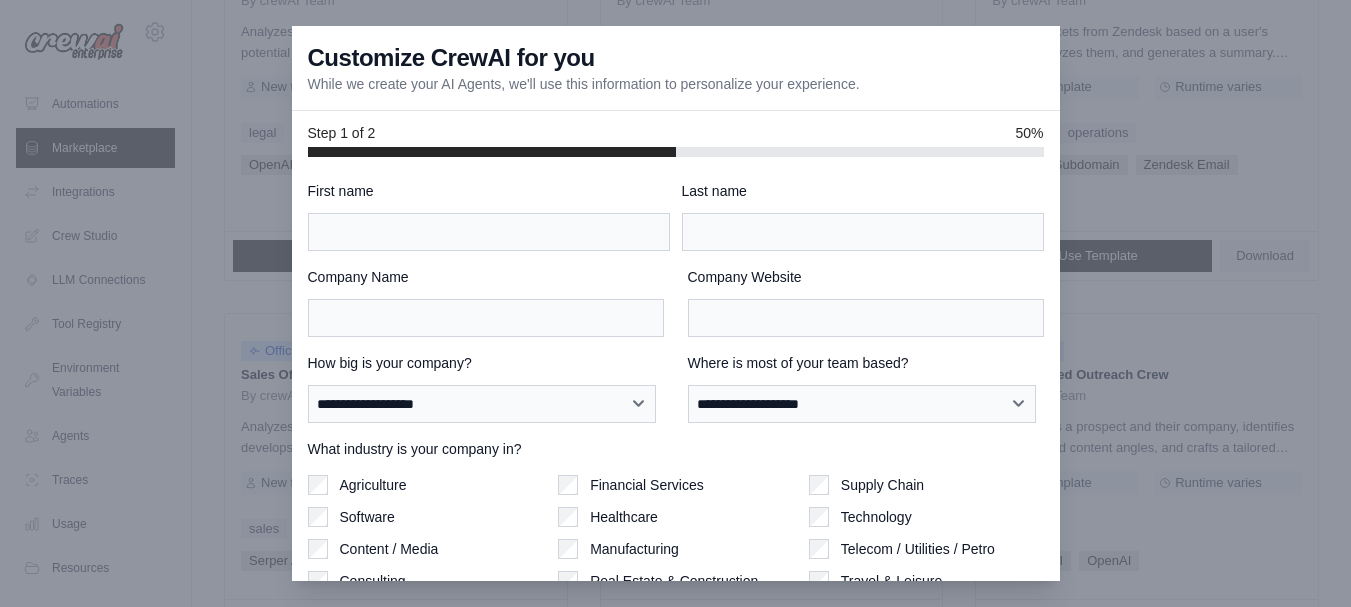 click at bounding box center (675, 303) 